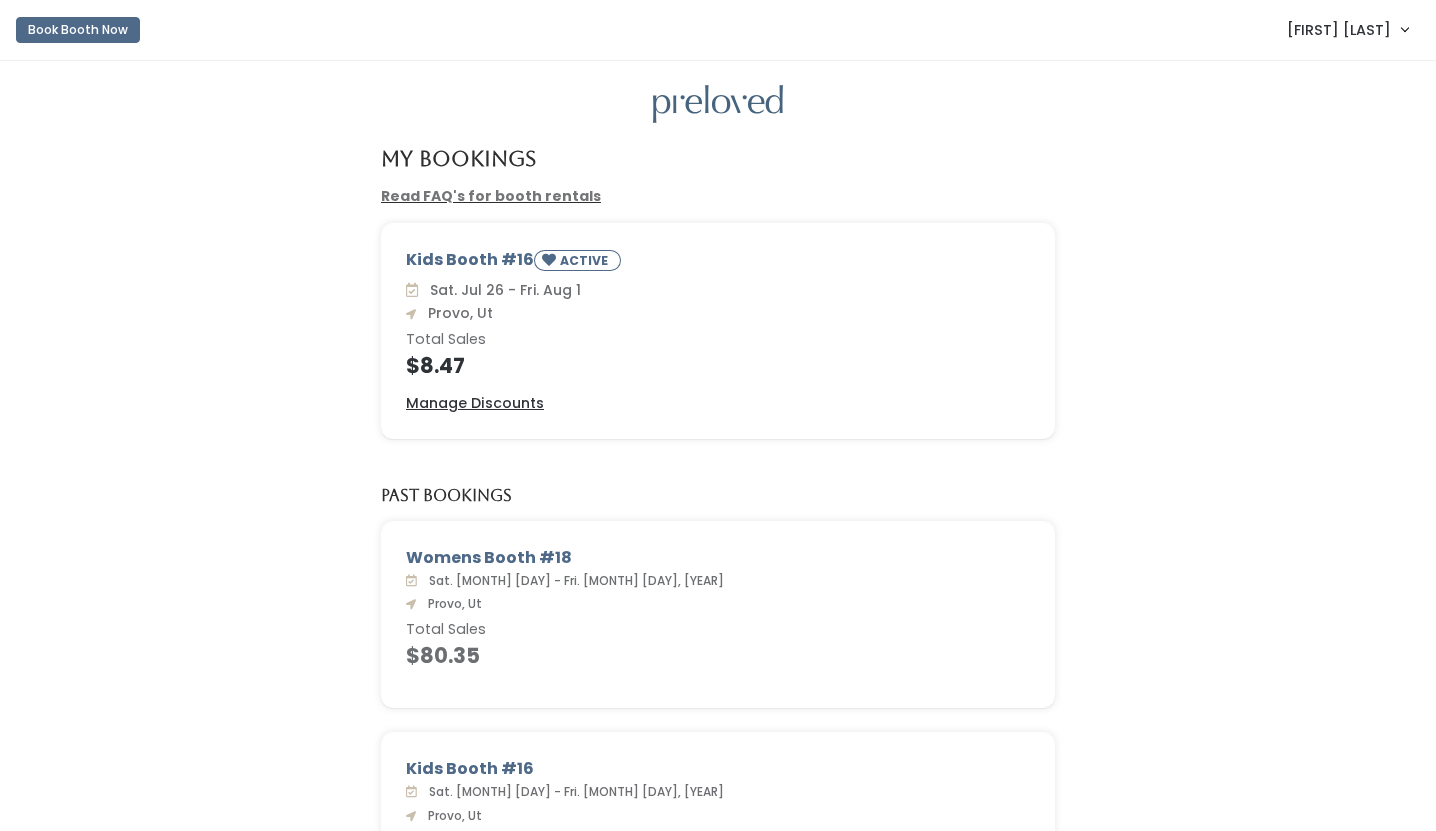 scroll, scrollTop: 0, scrollLeft: 0, axis: both 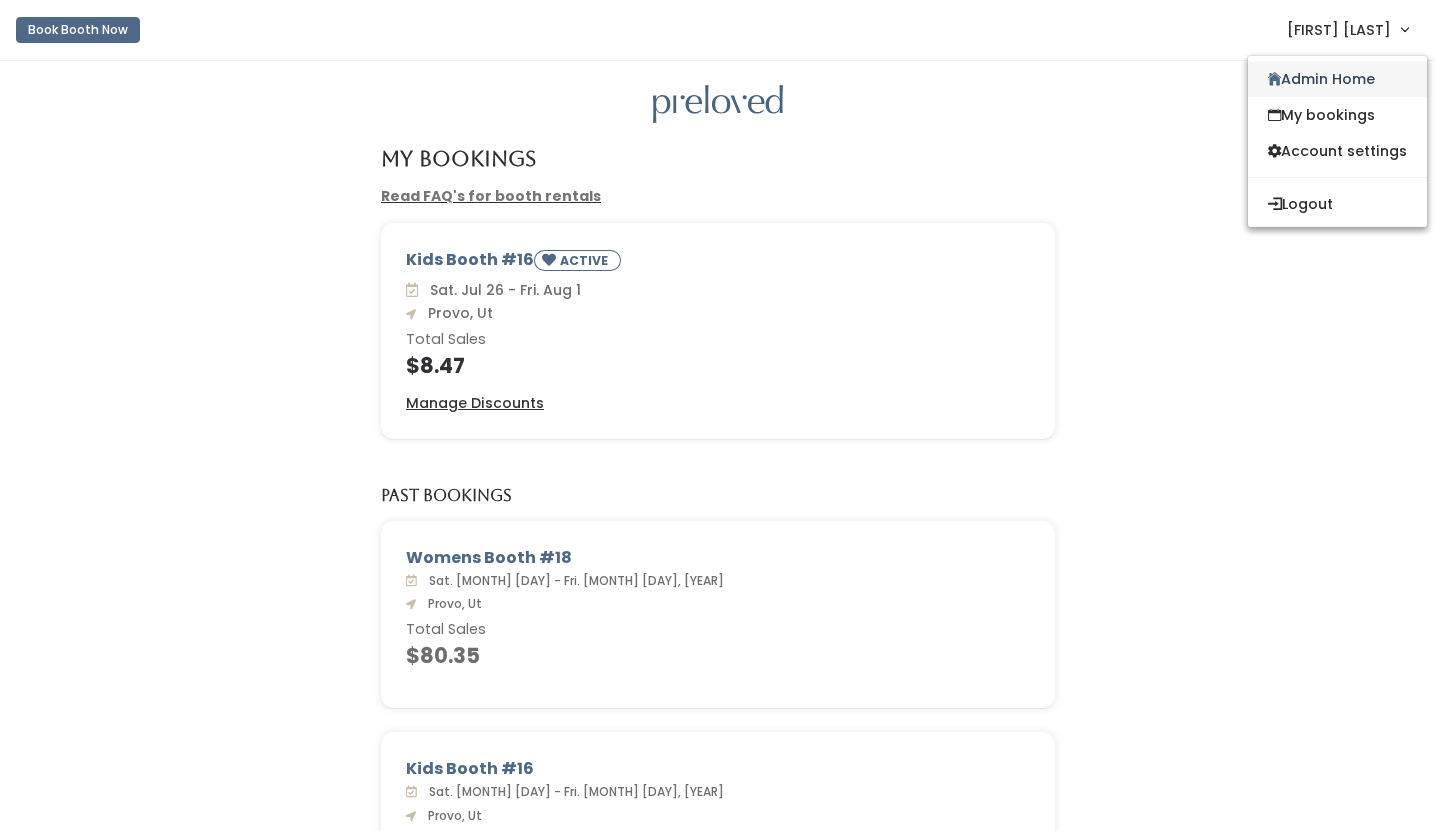 click on "Admin Home" at bounding box center (1337, 79) 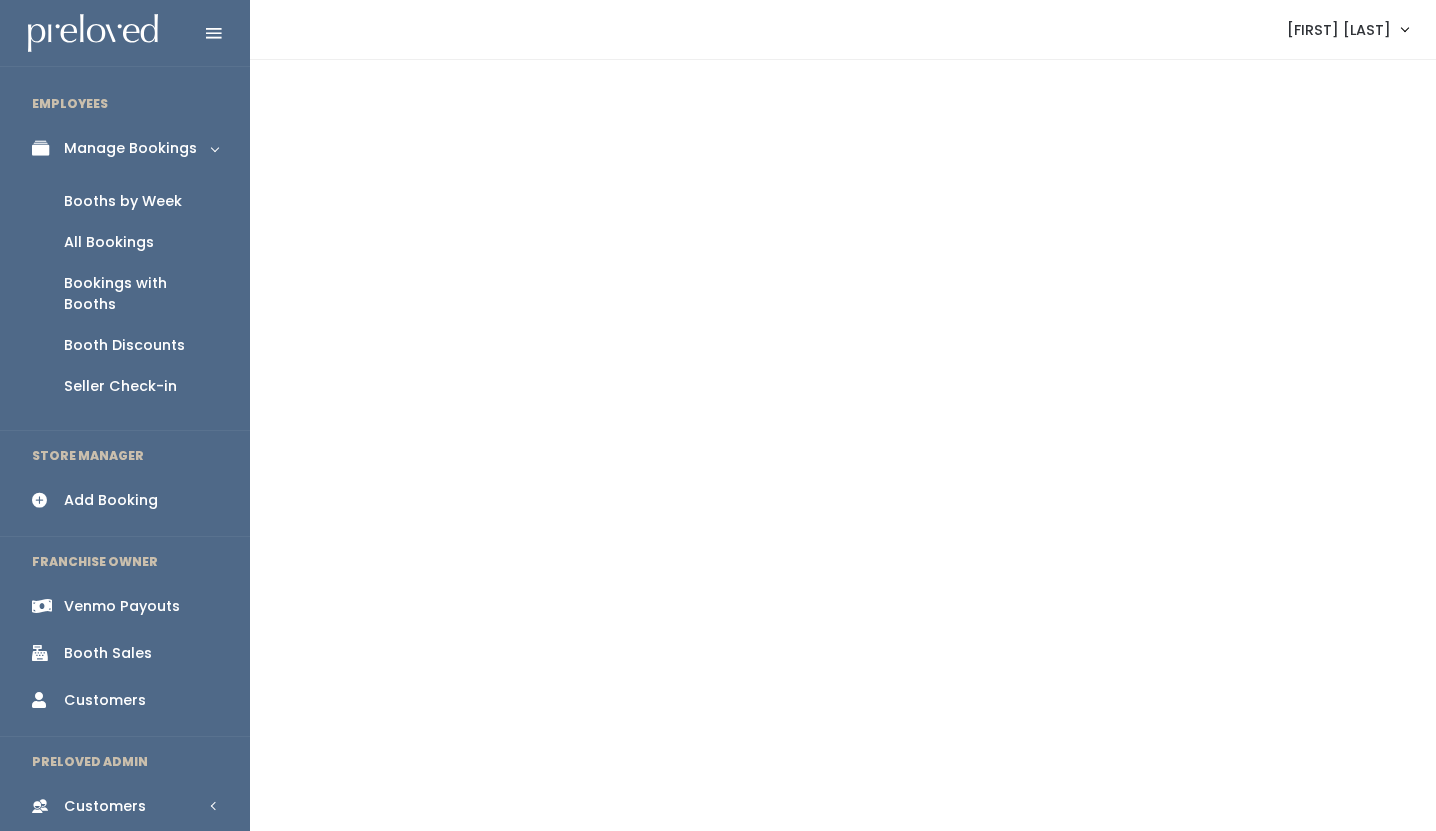 scroll, scrollTop: 0, scrollLeft: 0, axis: both 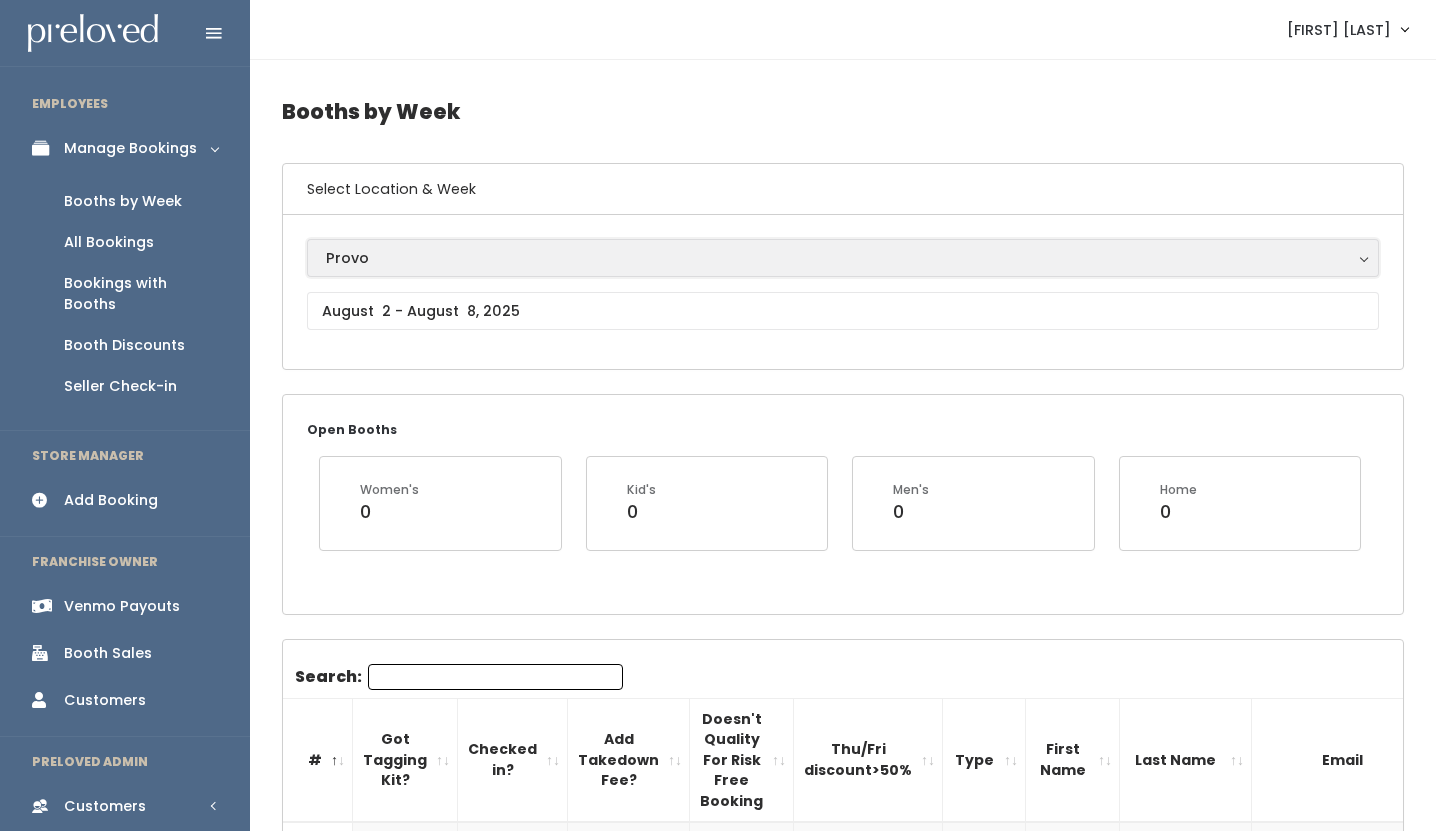 click on "Provo" at bounding box center (843, 258) 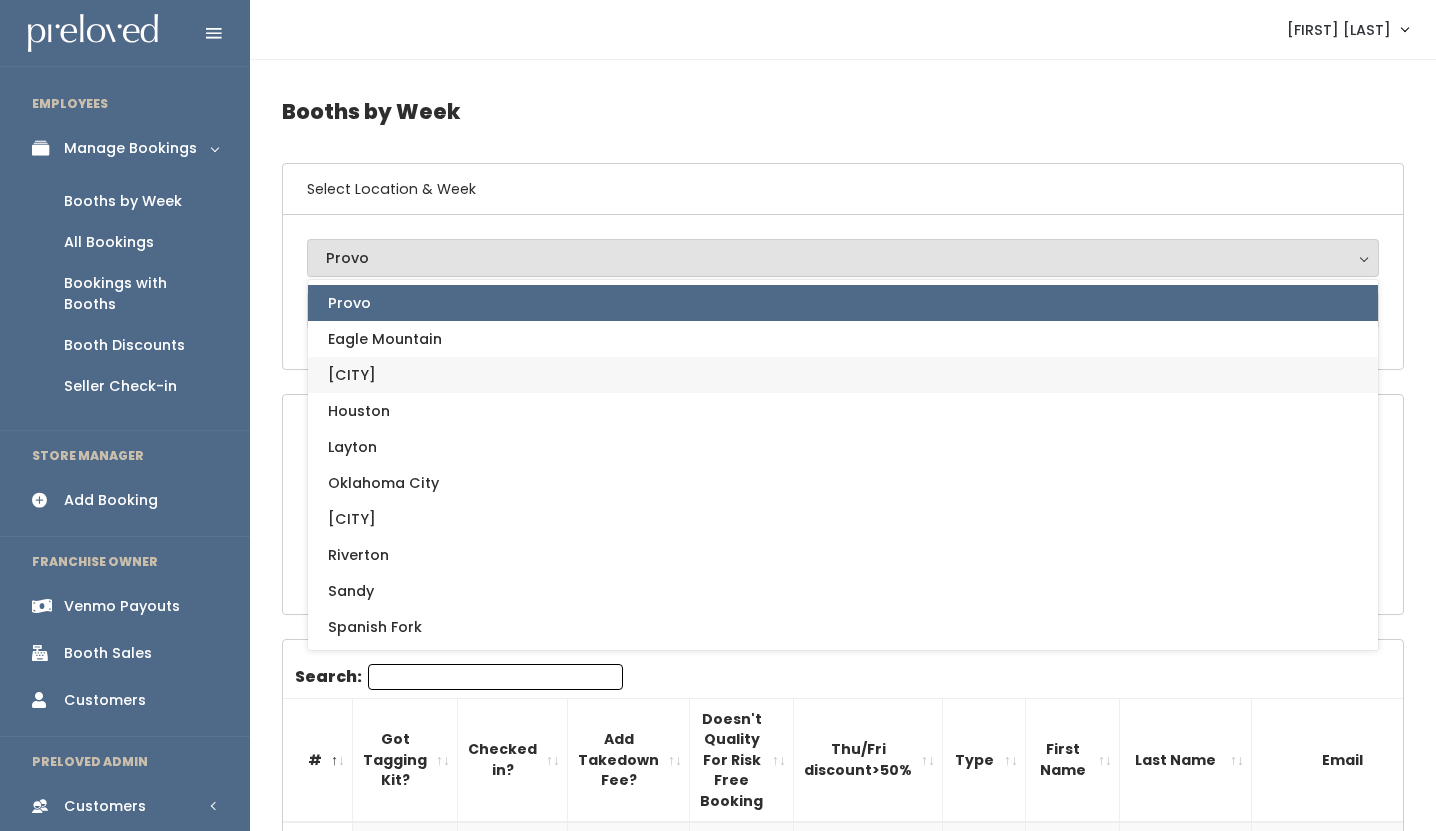 click on "[CITY]" at bounding box center (843, 375) 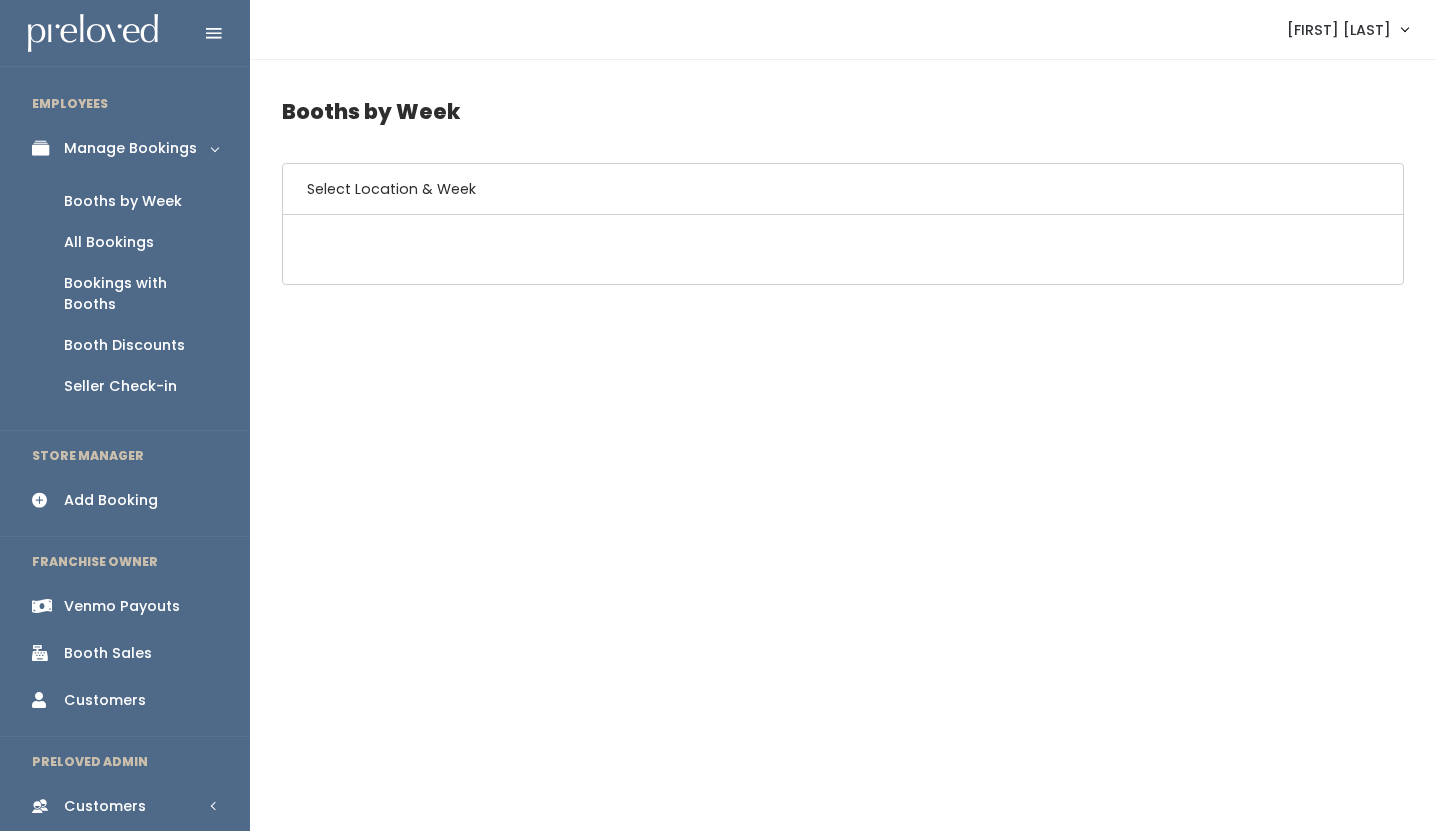 scroll, scrollTop: 0, scrollLeft: 0, axis: both 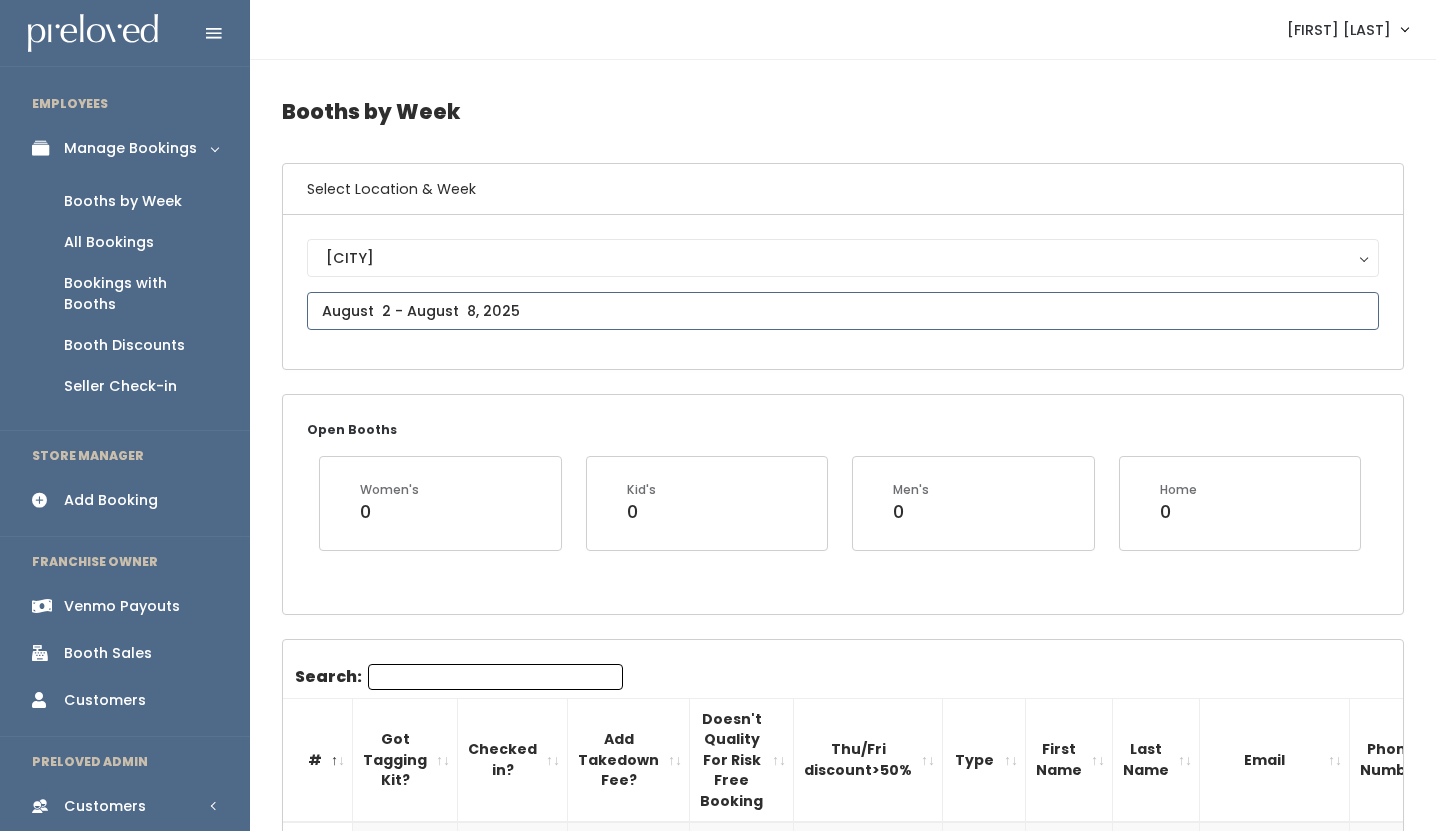 click at bounding box center [843, 311] 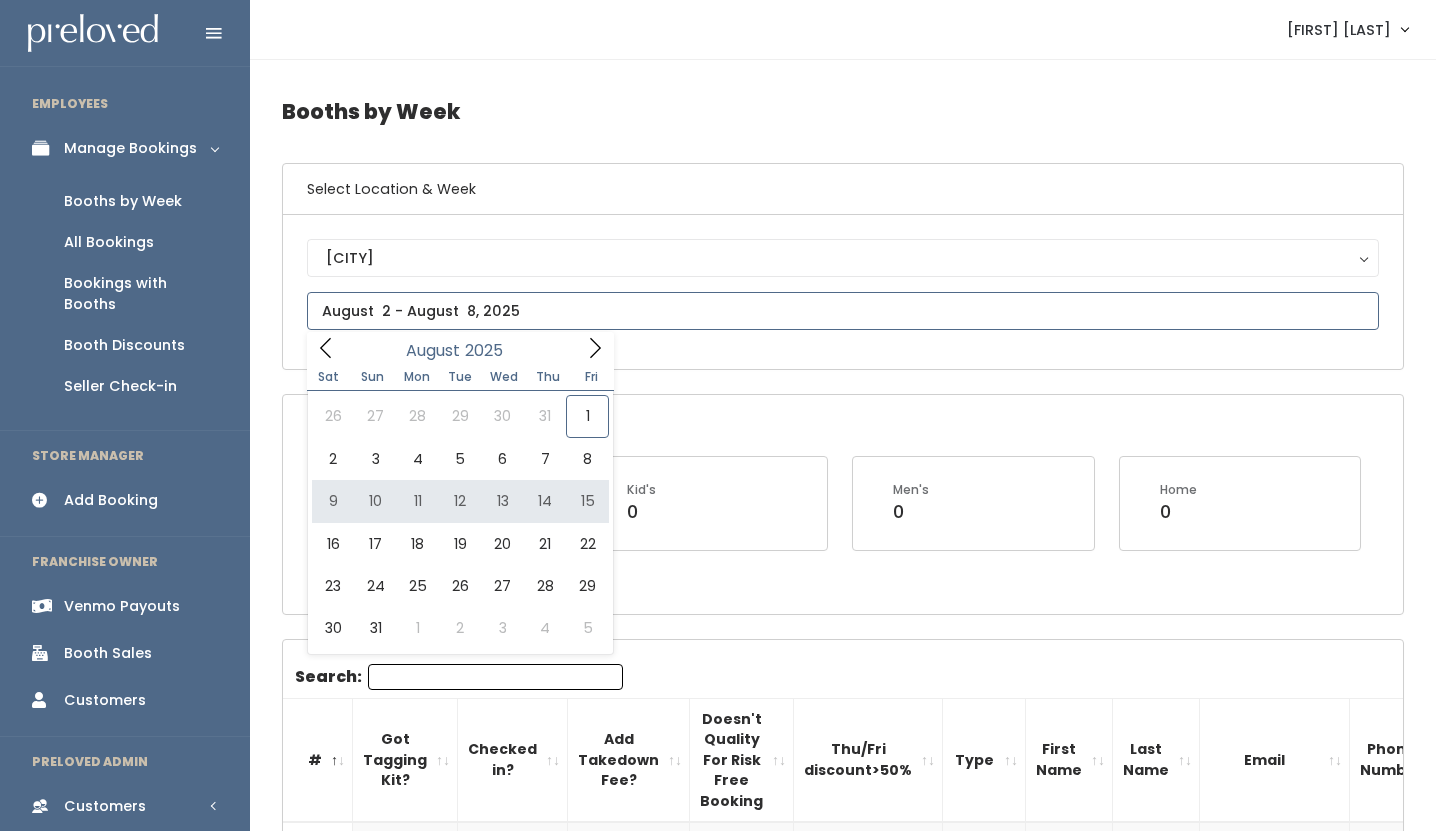 type on "August 9 to August 15" 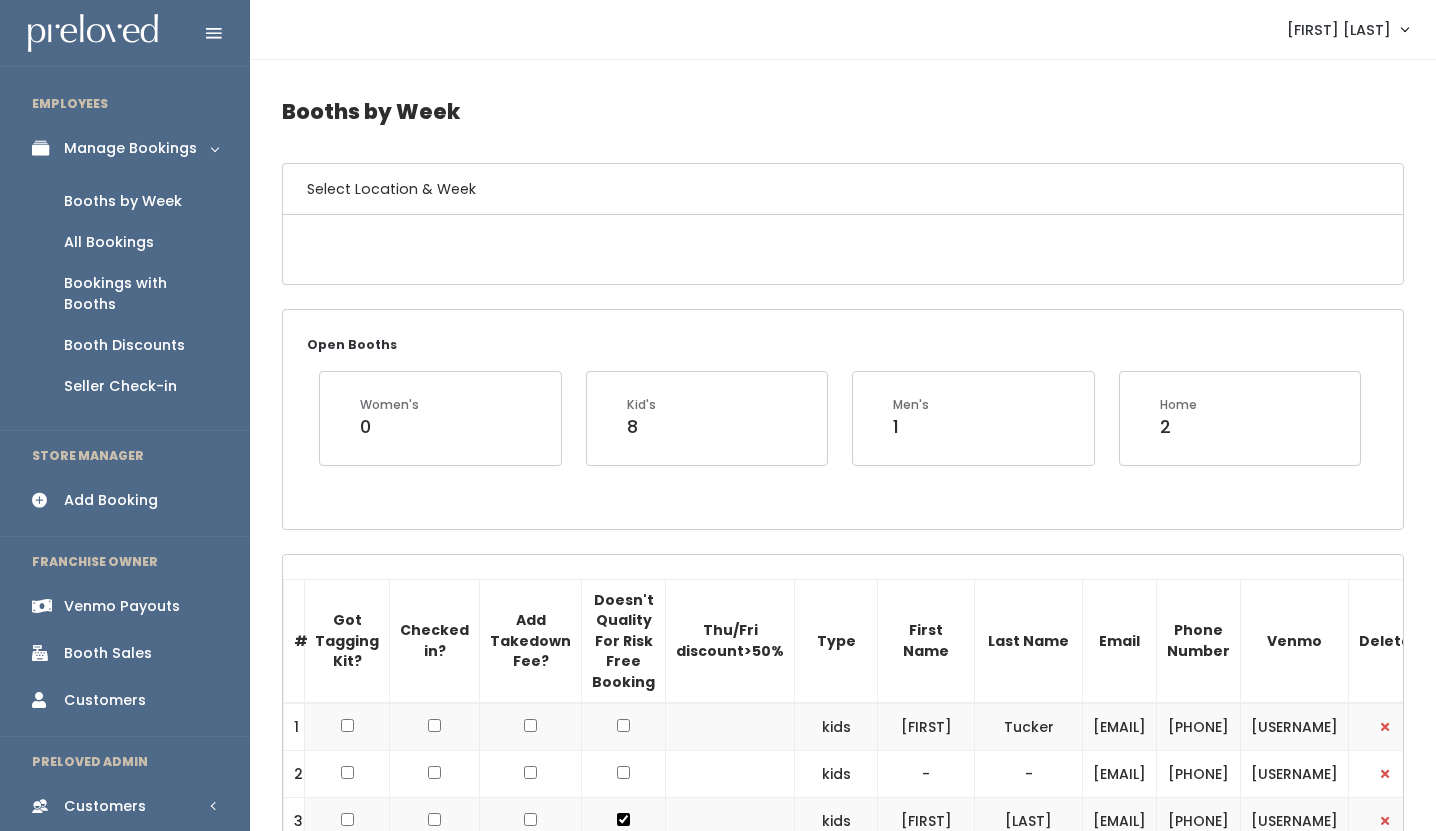 scroll, scrollTop: 0, scrollLeft: 0, axis: both 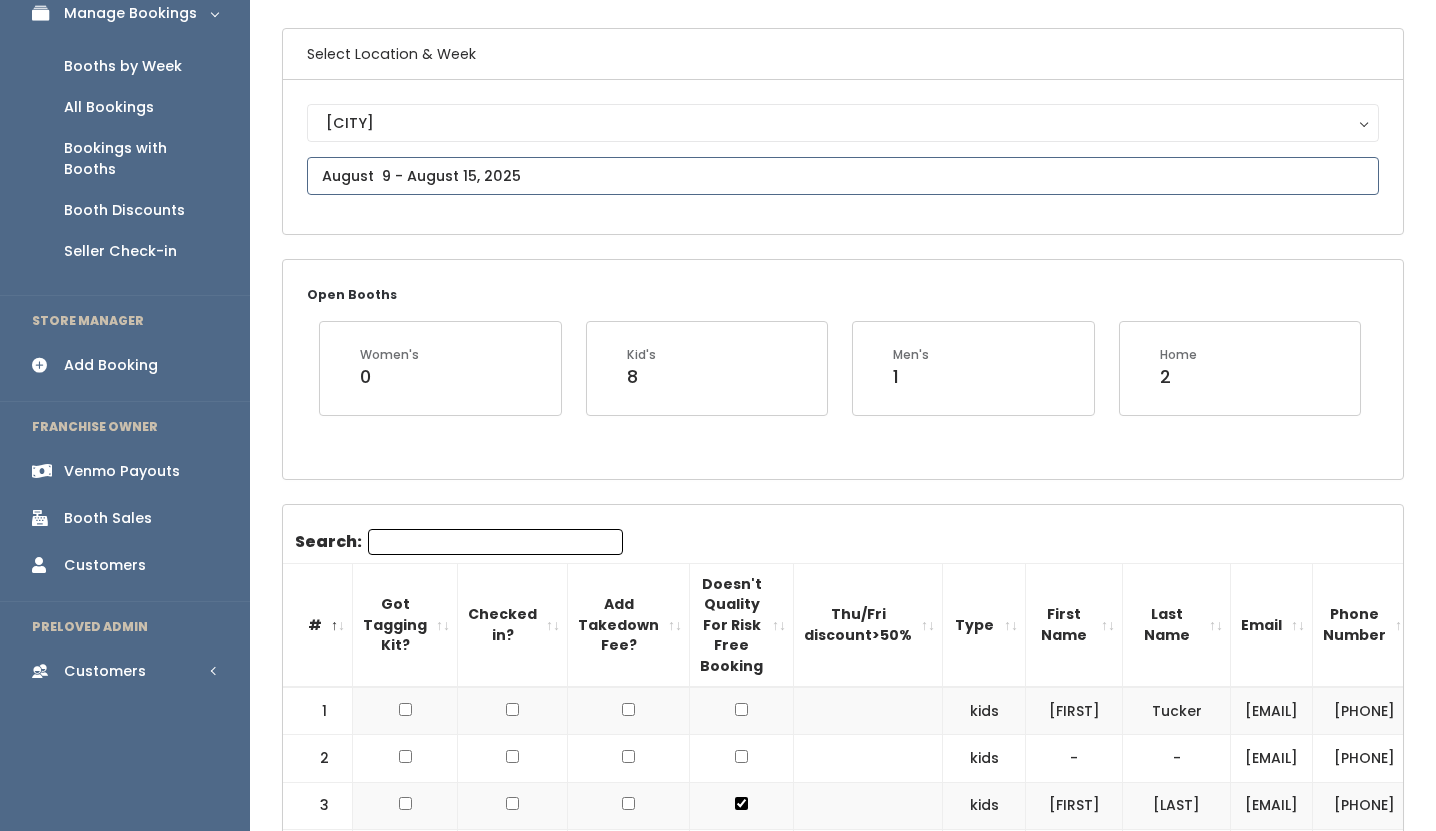click on "EMPLOYEES
Manage Bookings
Booths by Week
All Bookings
Bookings with Booths
Booth Discounts
Seller Check-in
STORE MANAGER
Add Booking
FRANCHISE OWNER
Venmo Payouts
Booth Sales
Customers
PRELOVED ADMIN
Customers
All Customers" at bounding box center [718, 1605] 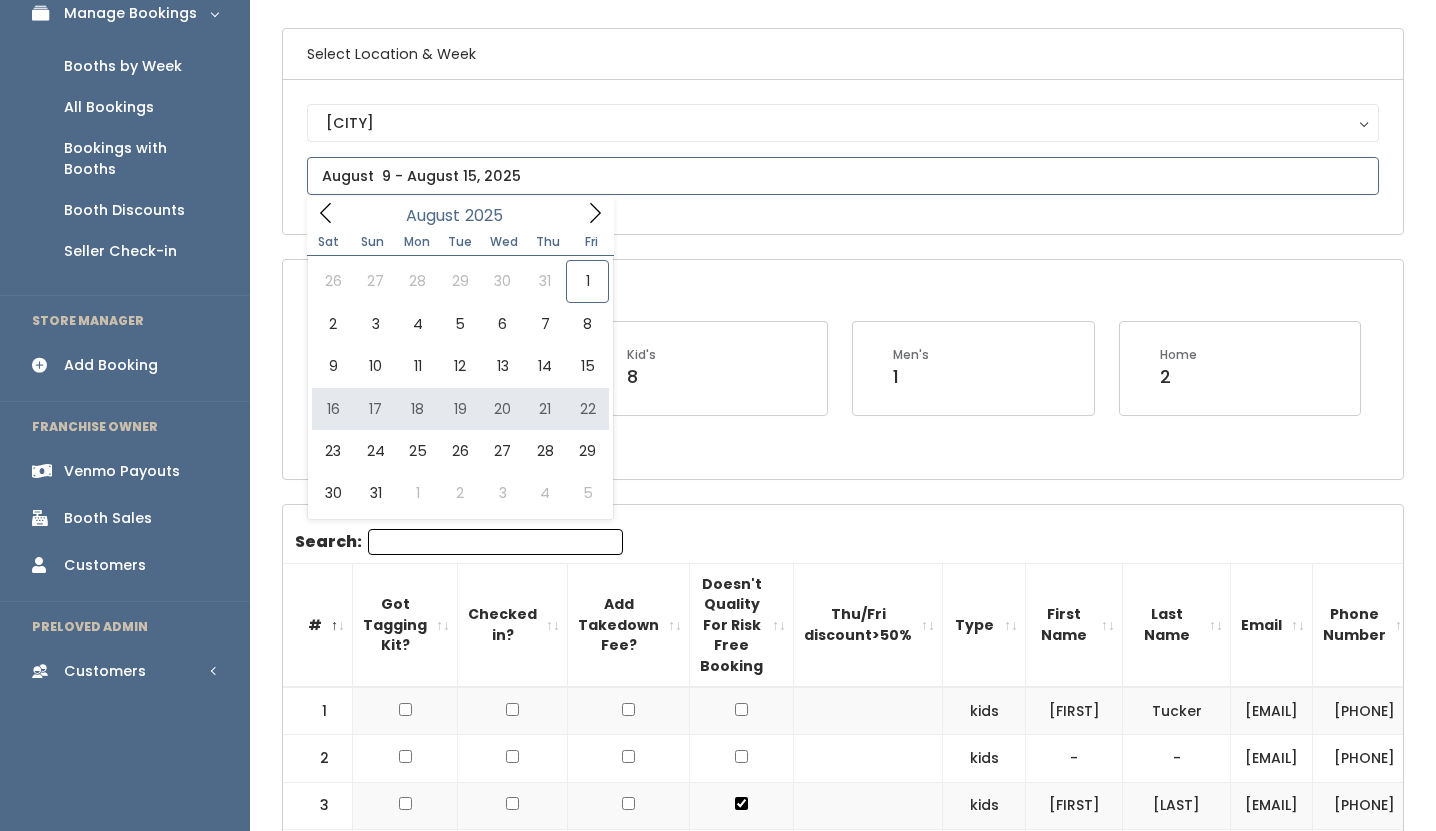 type on "August 16 to August 22" 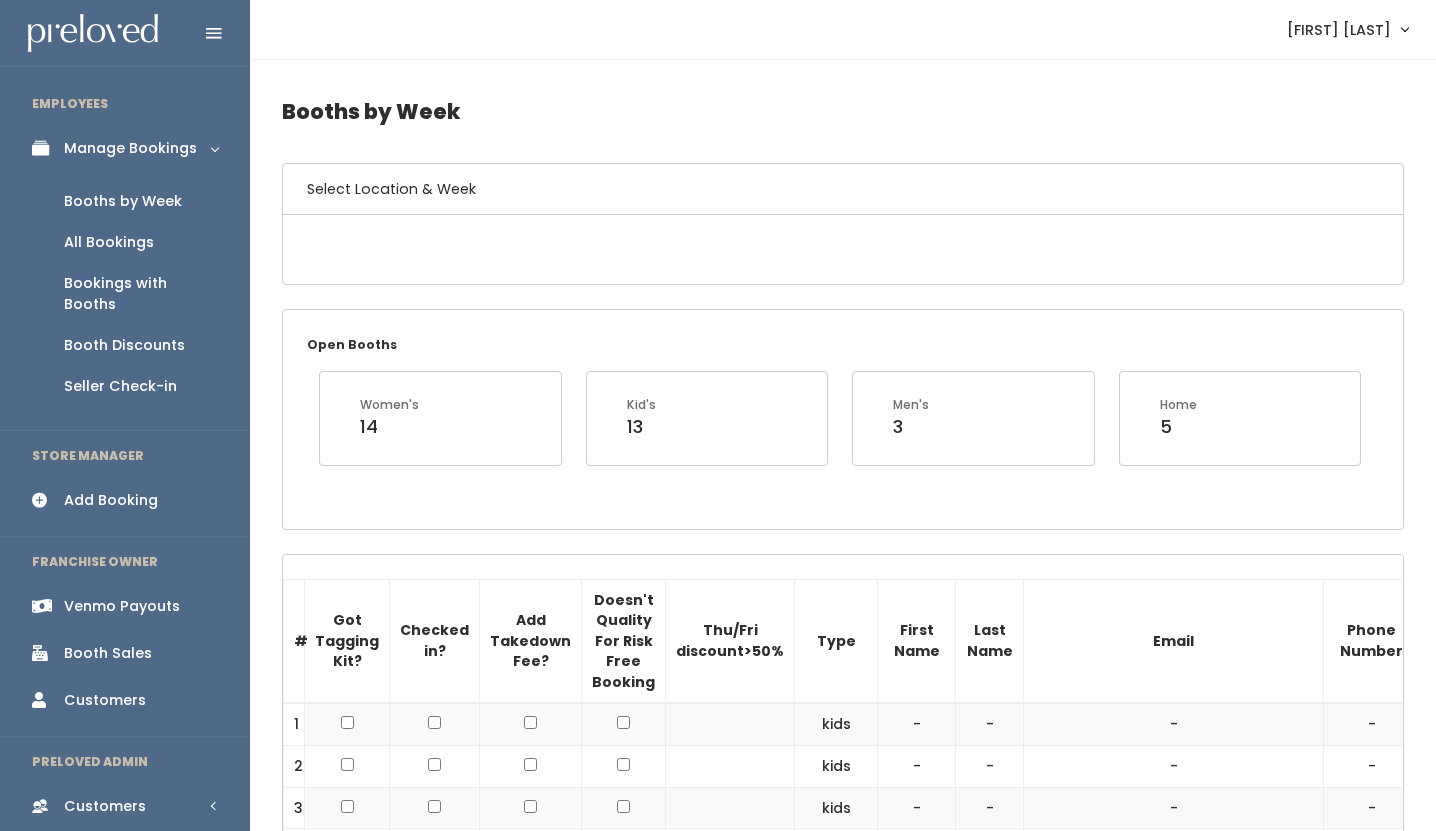scroll, scrollTop: 0, scrollLeft: 0, axis: both 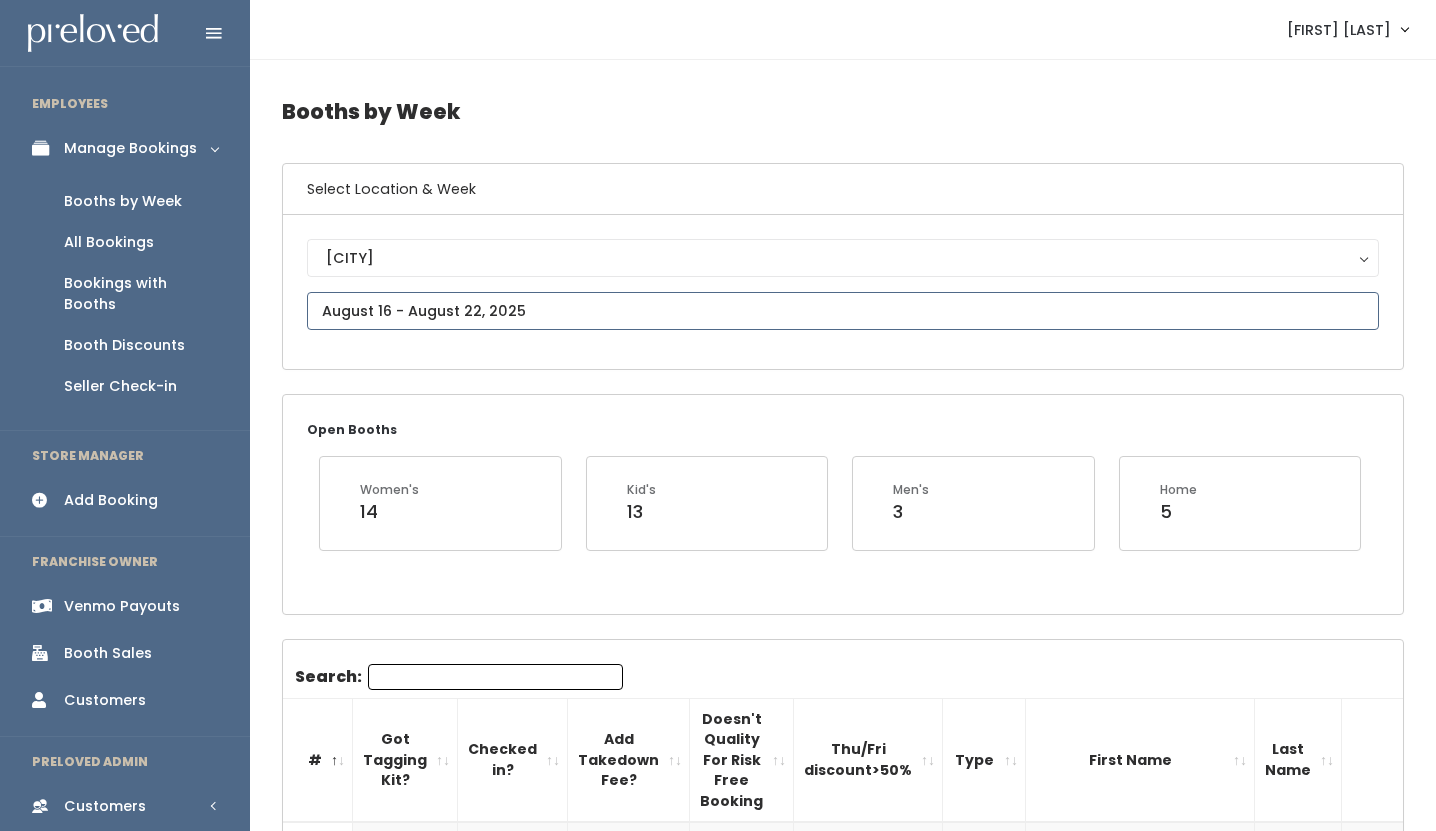click at bounding box center (843, 311) 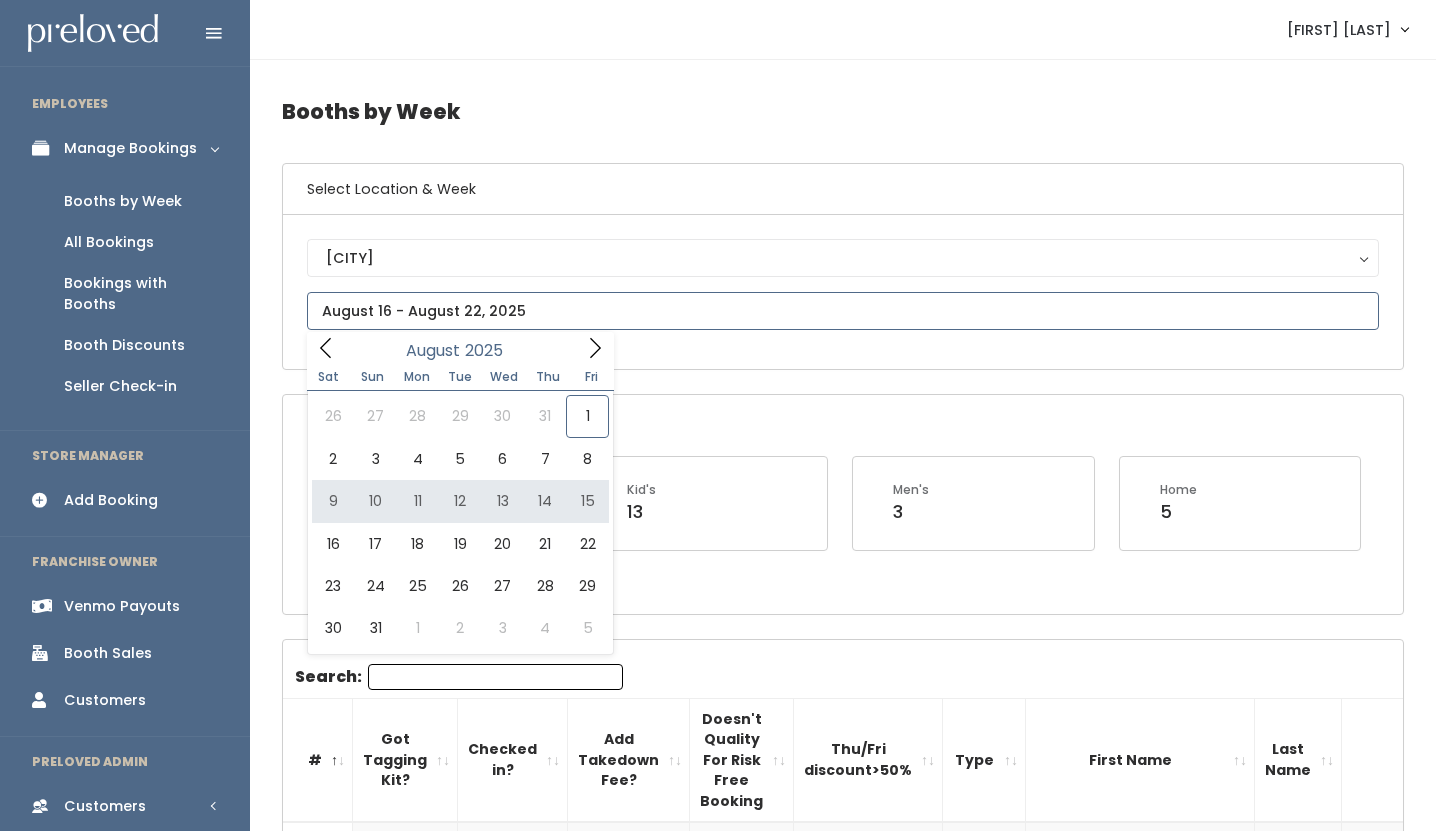 type on "[MONTH] [NUMBER] to [MONTH] [NUMBER]" 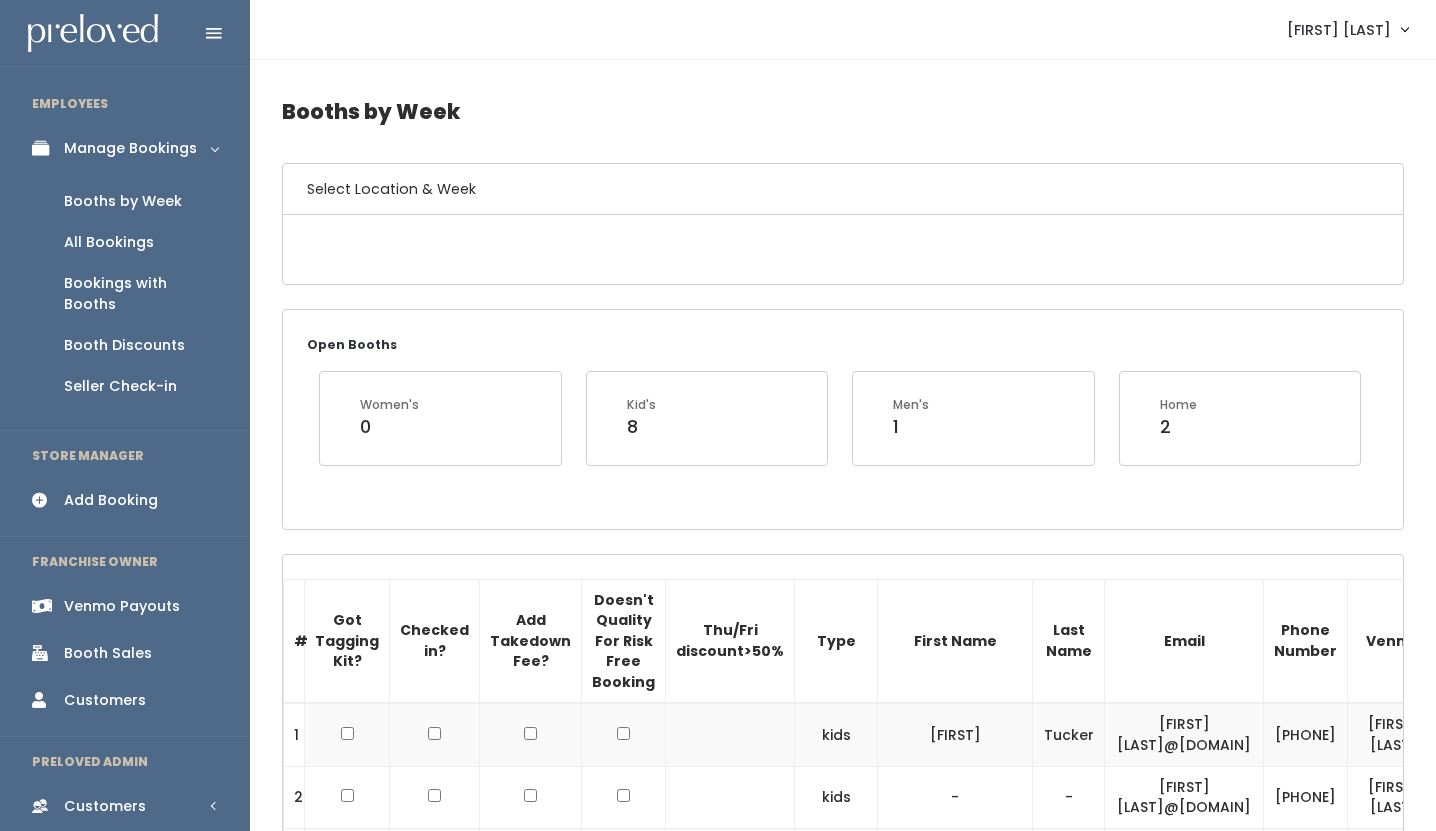 scroll, scrollTop: 0, scrollLeft: 0, axis: both 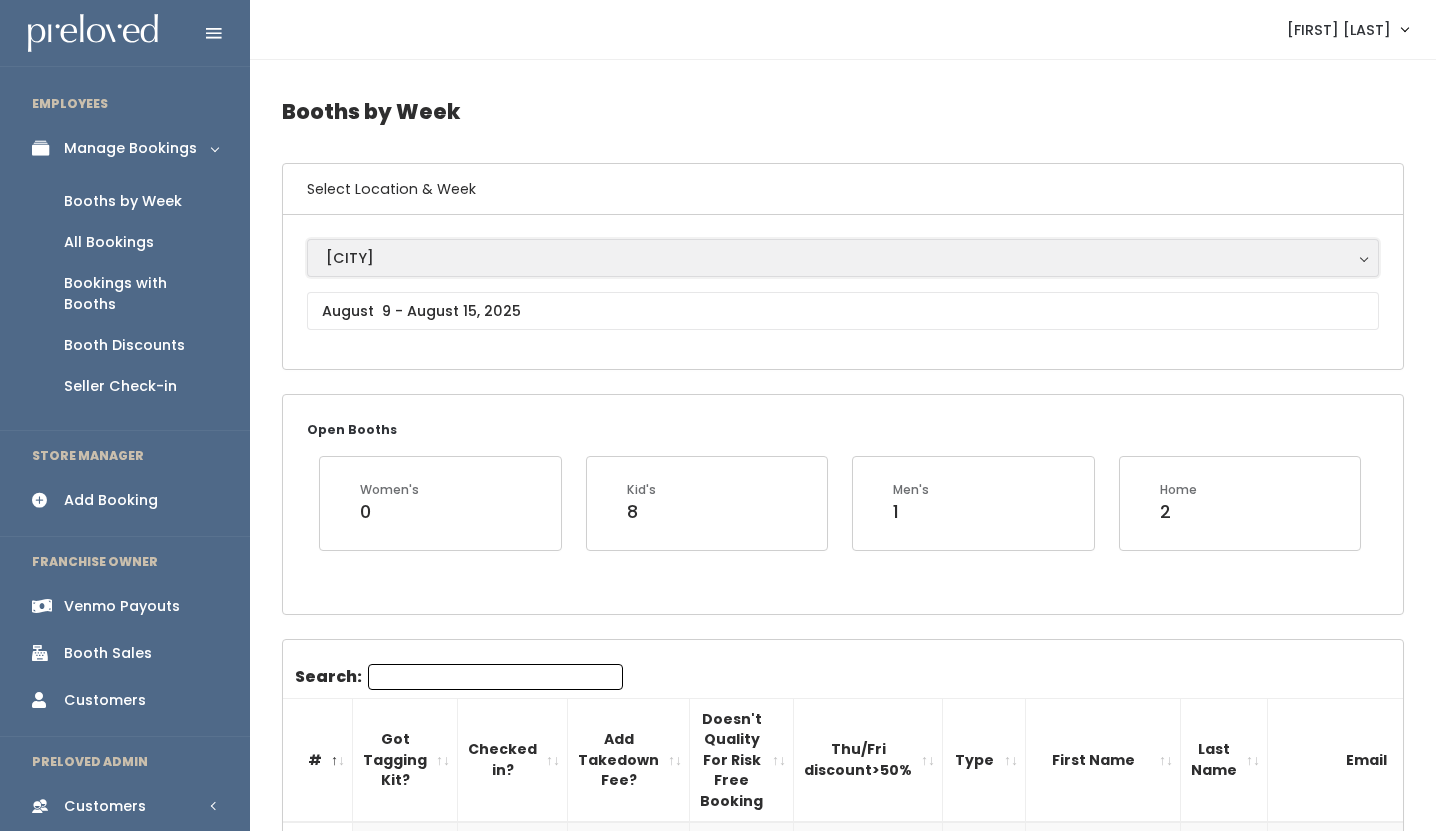 click on "[CITY]" at bounding box center (843, 258) 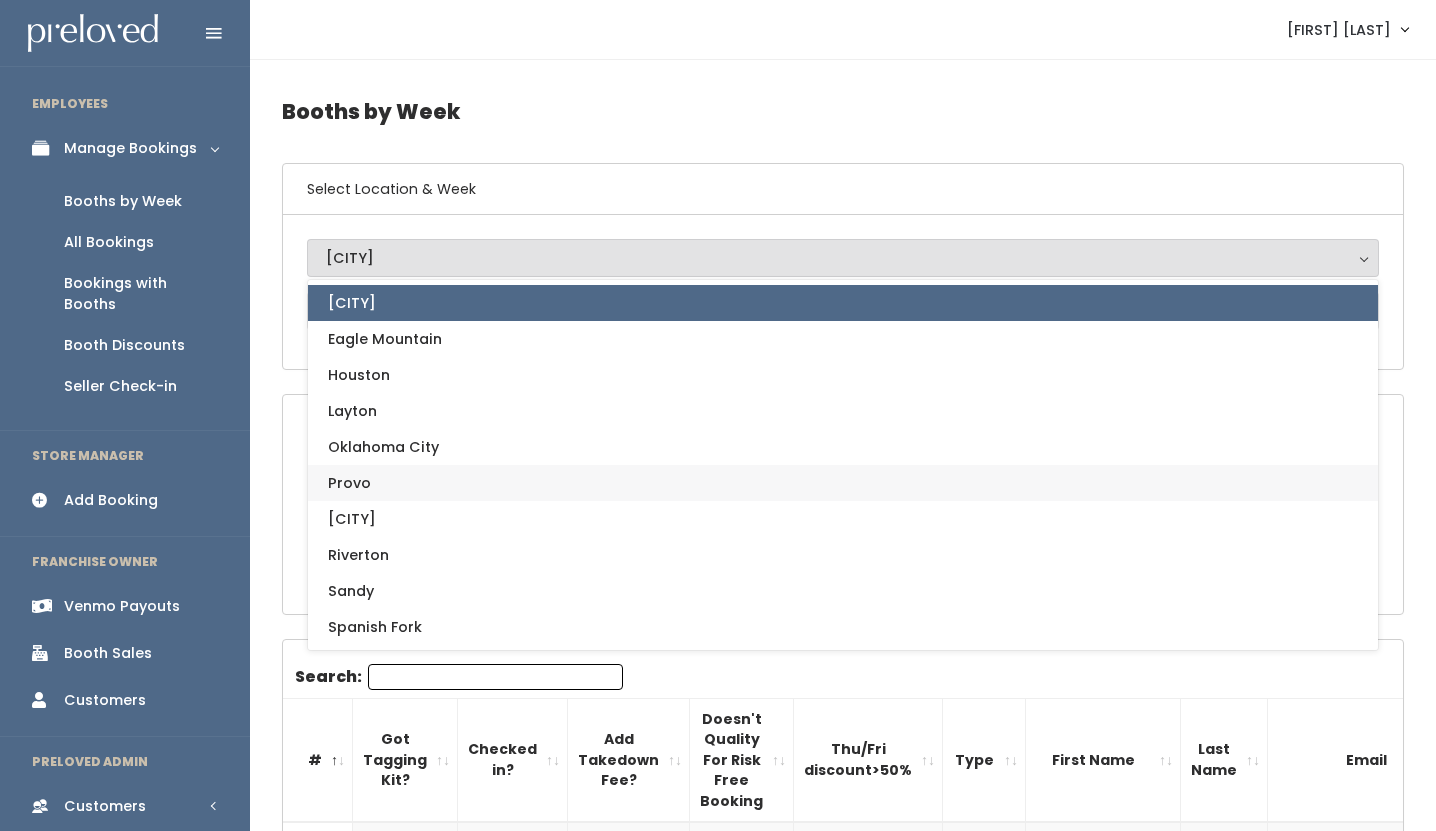 click on "Provo" at bounding box center (843, 483) 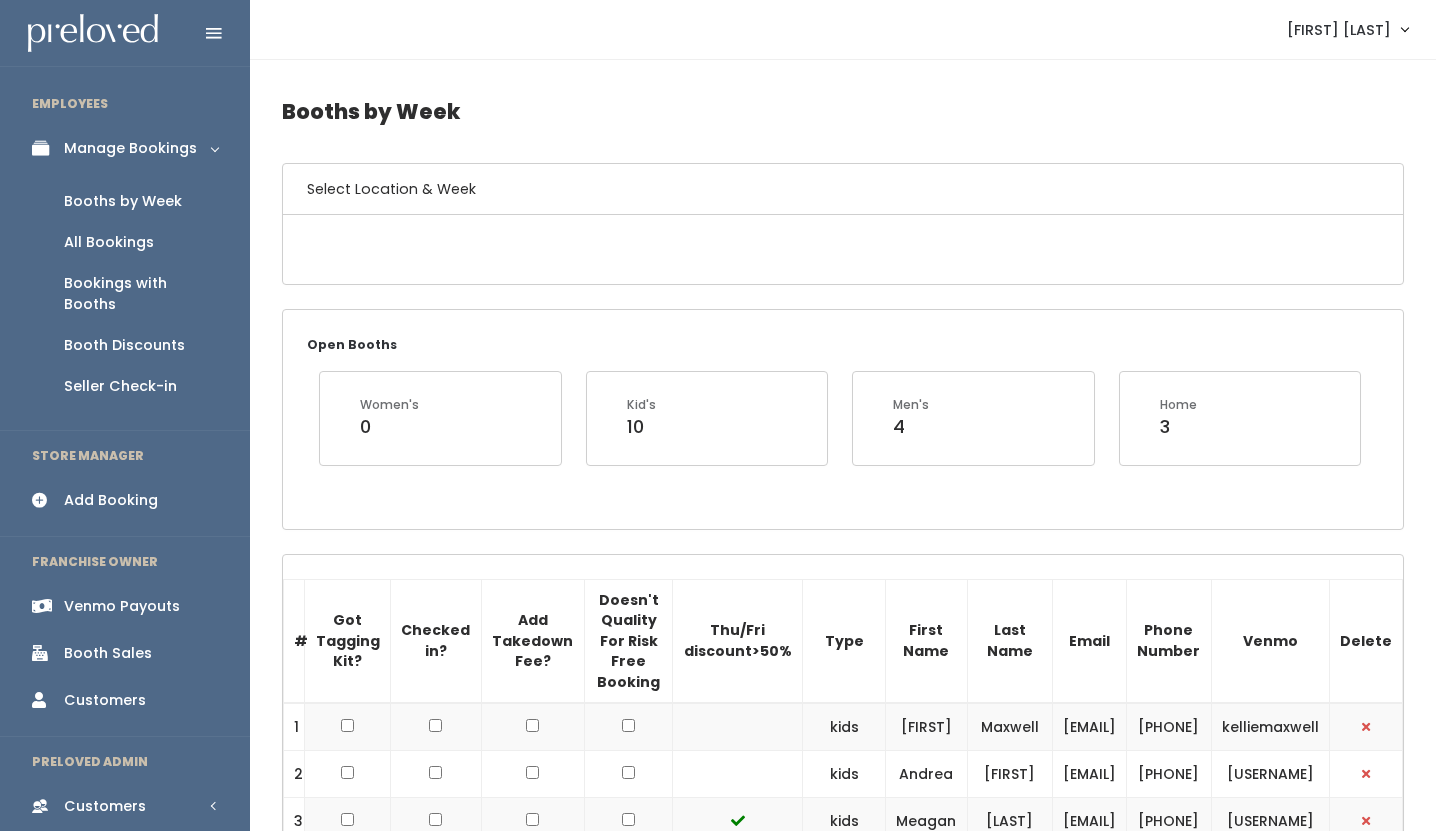 scroll, scrollTop: 0, scrollLeft: 0, axis: both 